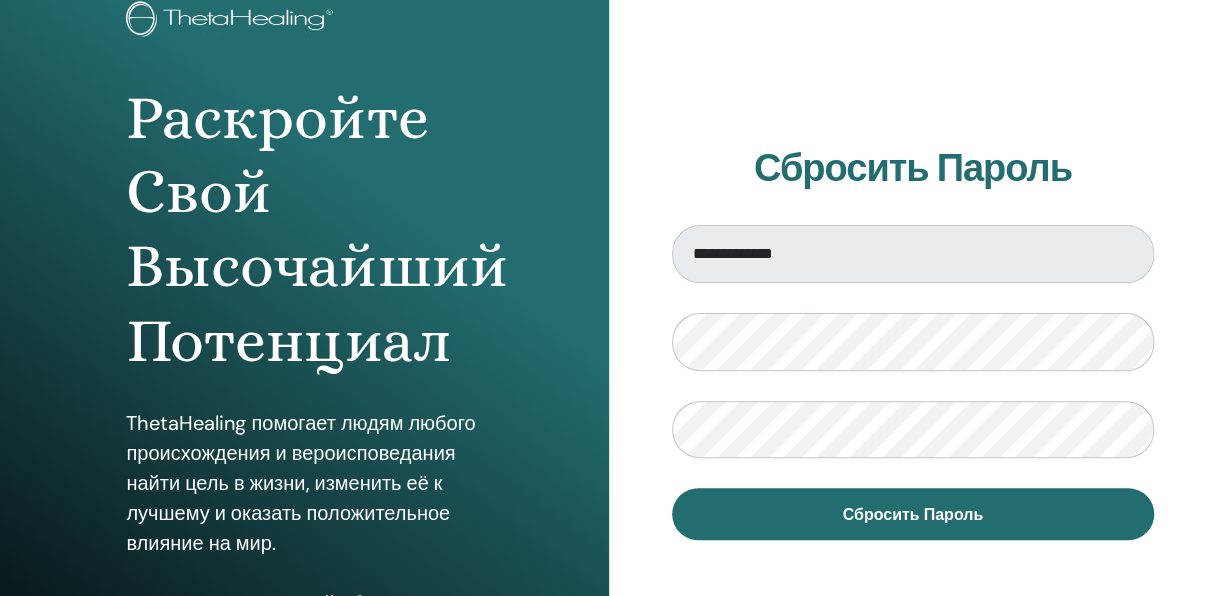 scroll, scrollTop: 200, scrollLeft: 0, axis: vertical 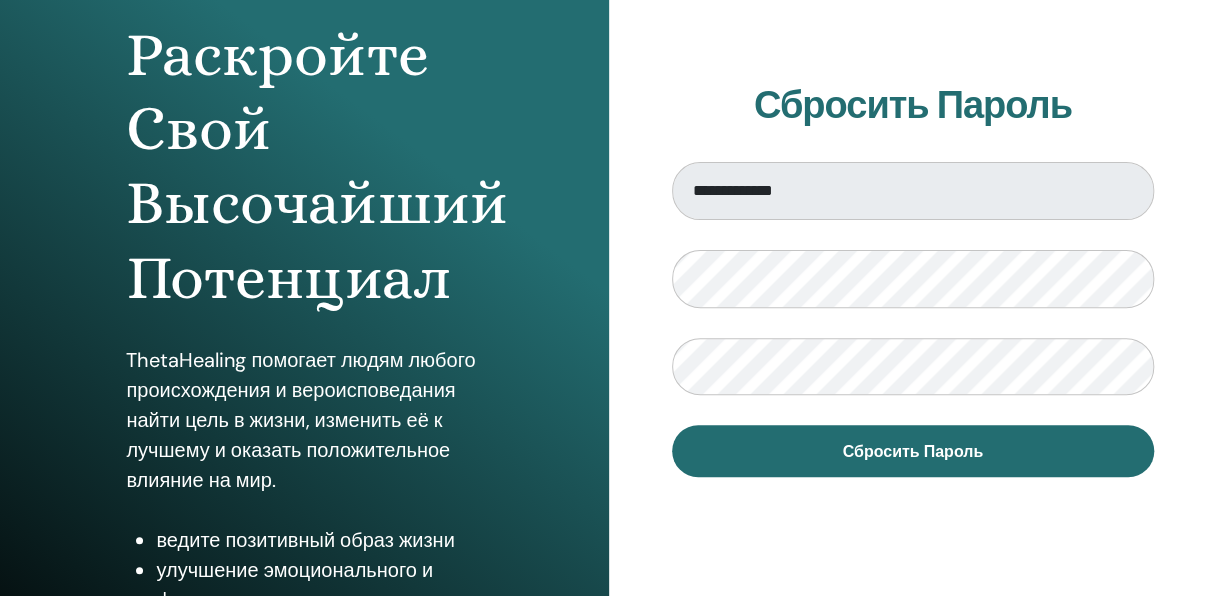 click on "**********" at bounding box center [913, 280] 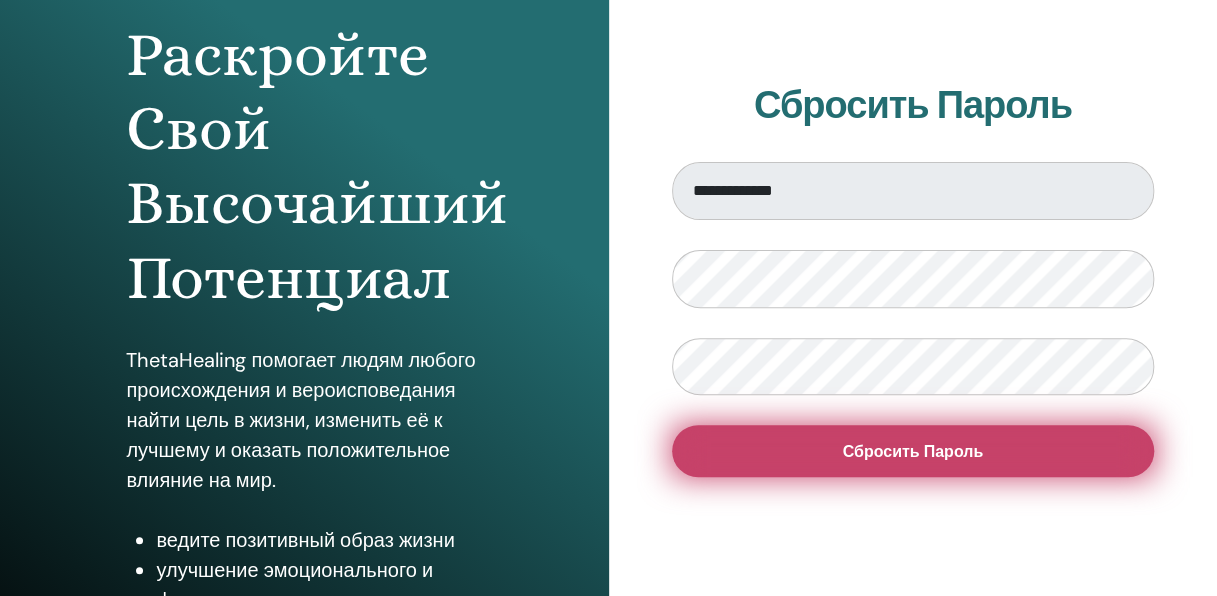click on "Сбросить Пароль" at bounding box center (912, 451) 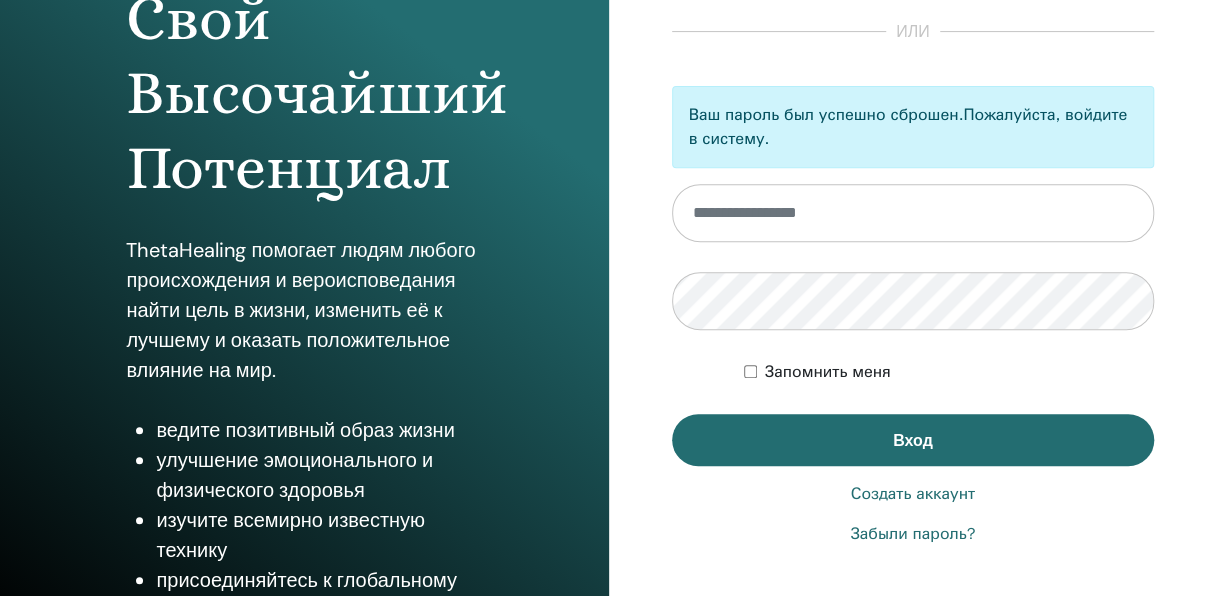 scroll, scrollTop: 369, scrollLeft: 0, axis: vertical 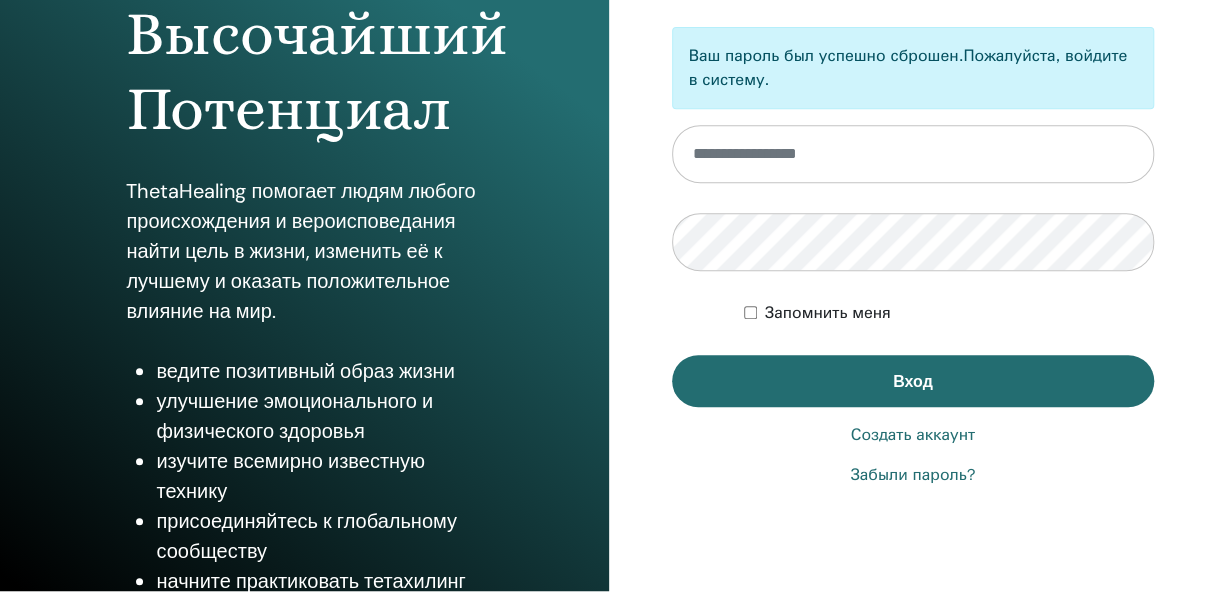 type on "**********" 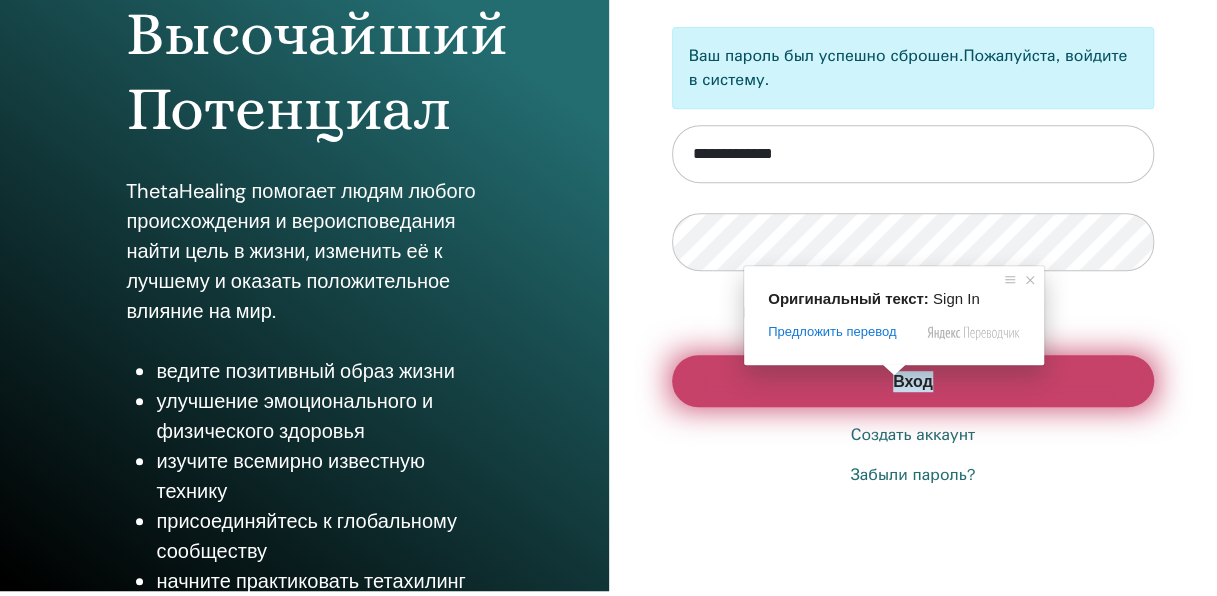 click on "Вход" at bounding box center [913, 381] 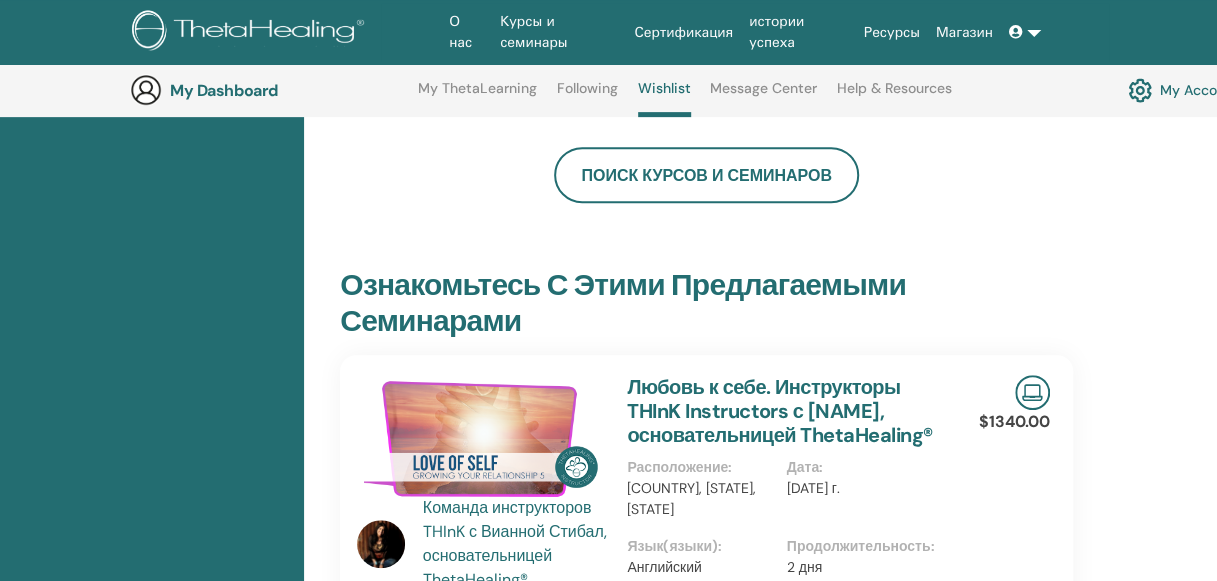 scroll, scrollTop: 352, scrollLeft: 0, axis: vertical 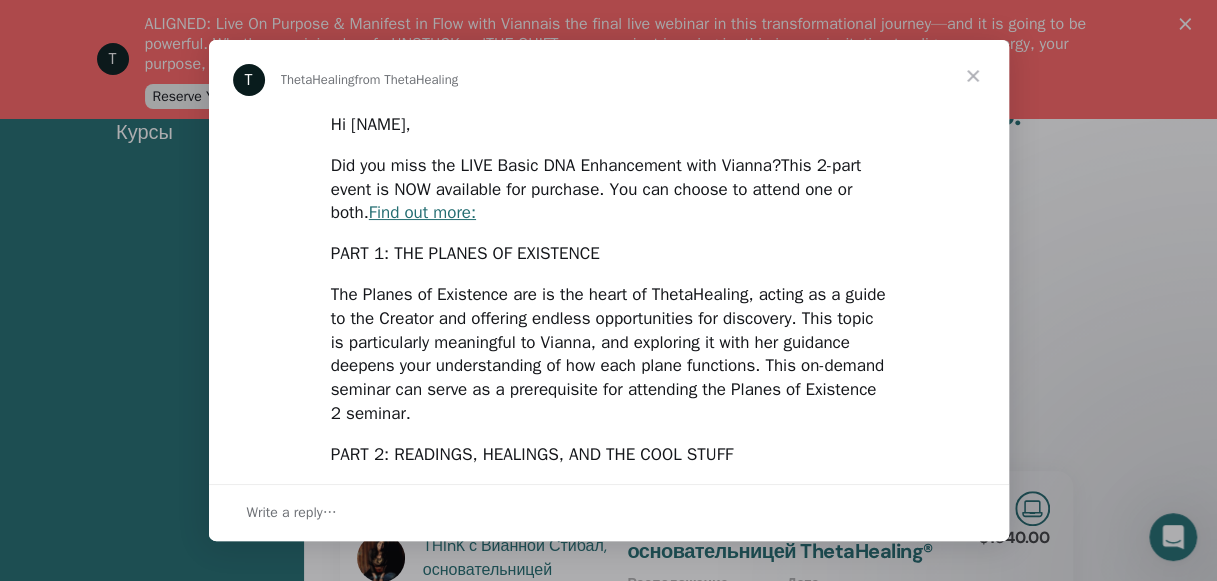 click at bounding box center [608, 290] 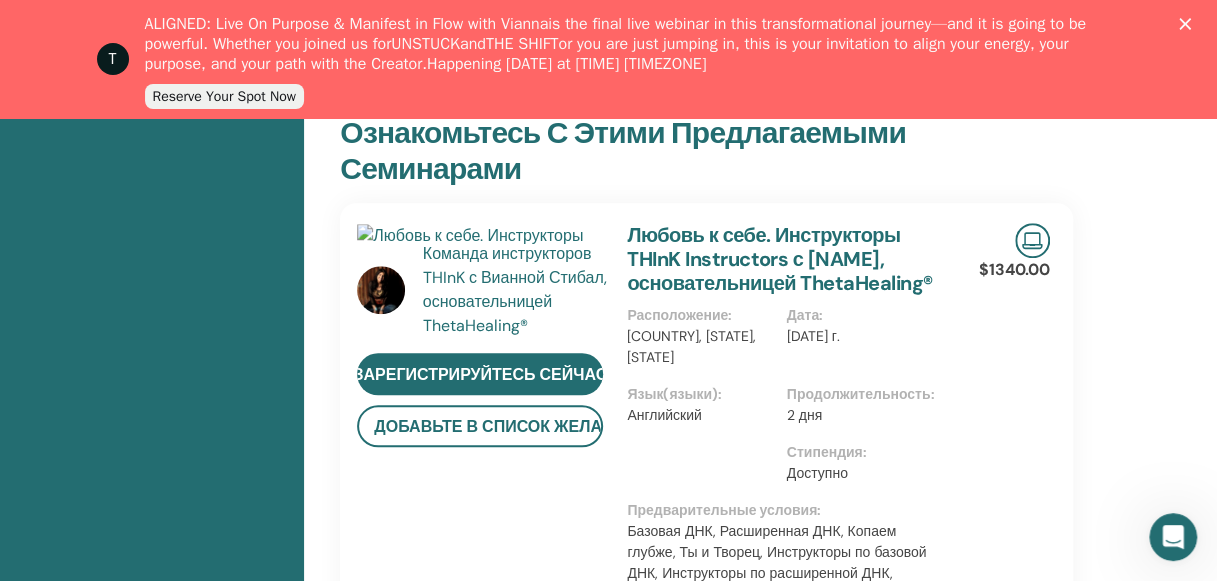 scroll, scrollTop: 552, scrollLeft: 0, axis: vertical 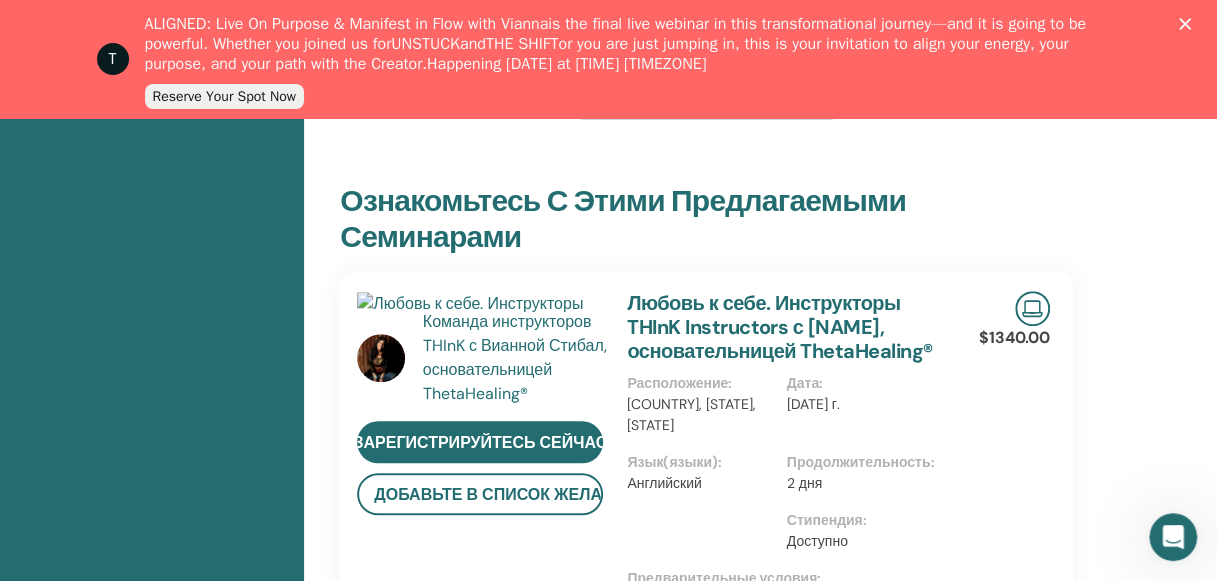 click 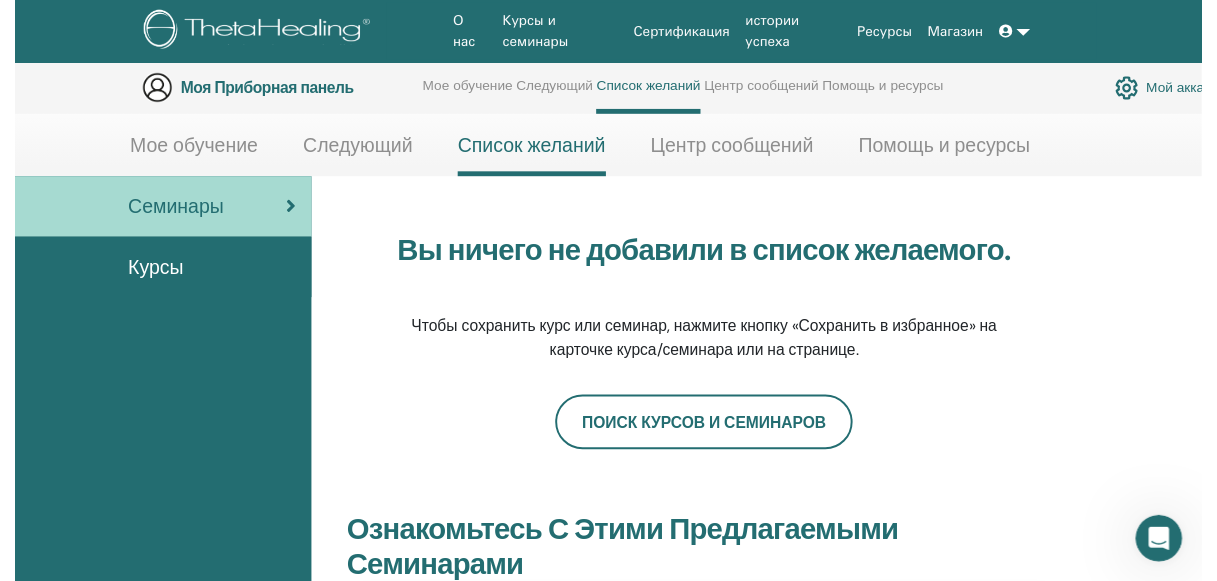 scroll, scrollTop: 252, scrollLeft: 0, axis: vertical 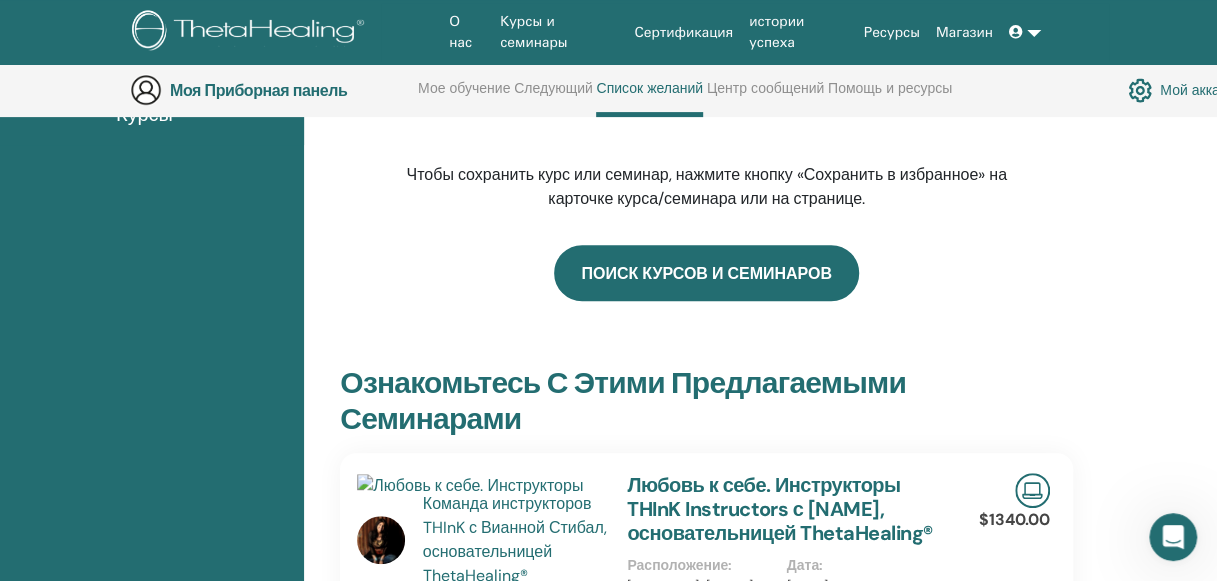 click on "поиск курсов и семинаров" at bounding box center (706, 273) 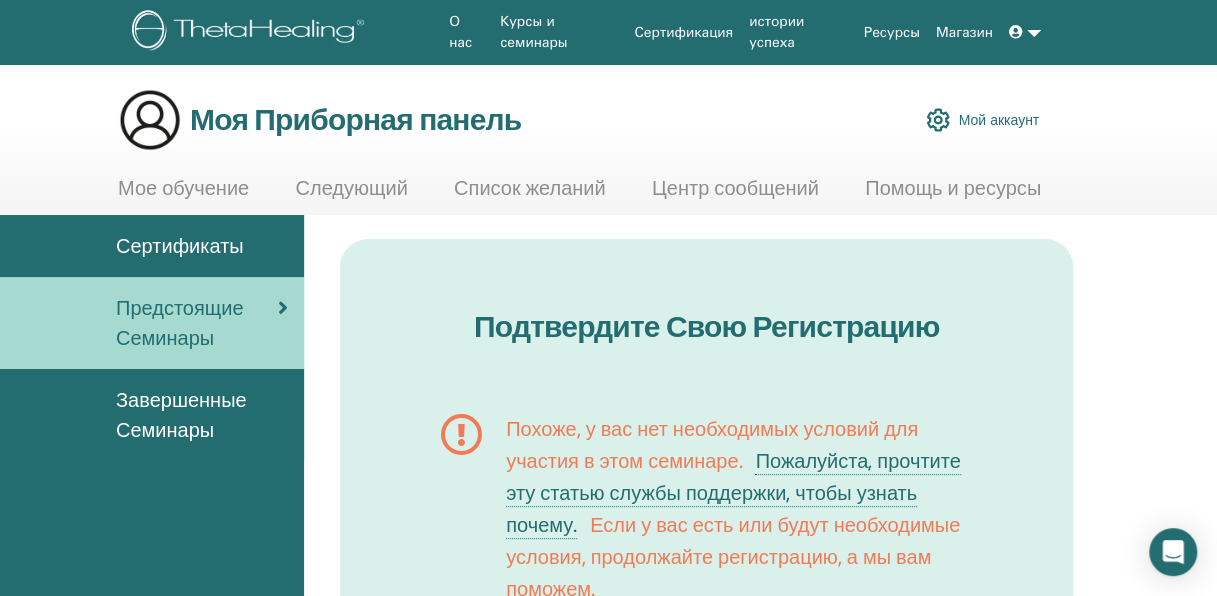 scroll, scrollTop: 100, scrollLeft: 0, axis: vertical 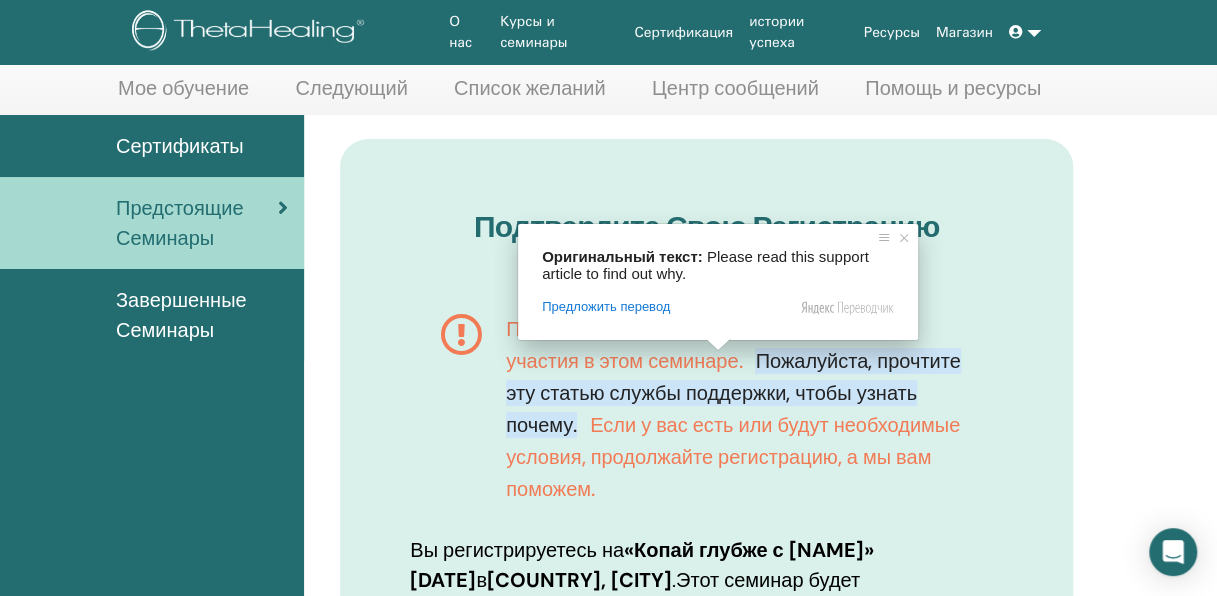 click on "Пожалуйста, прочтите эту статью службы поддержки, чтобы узнать почему." at bounding box center [733, 393] 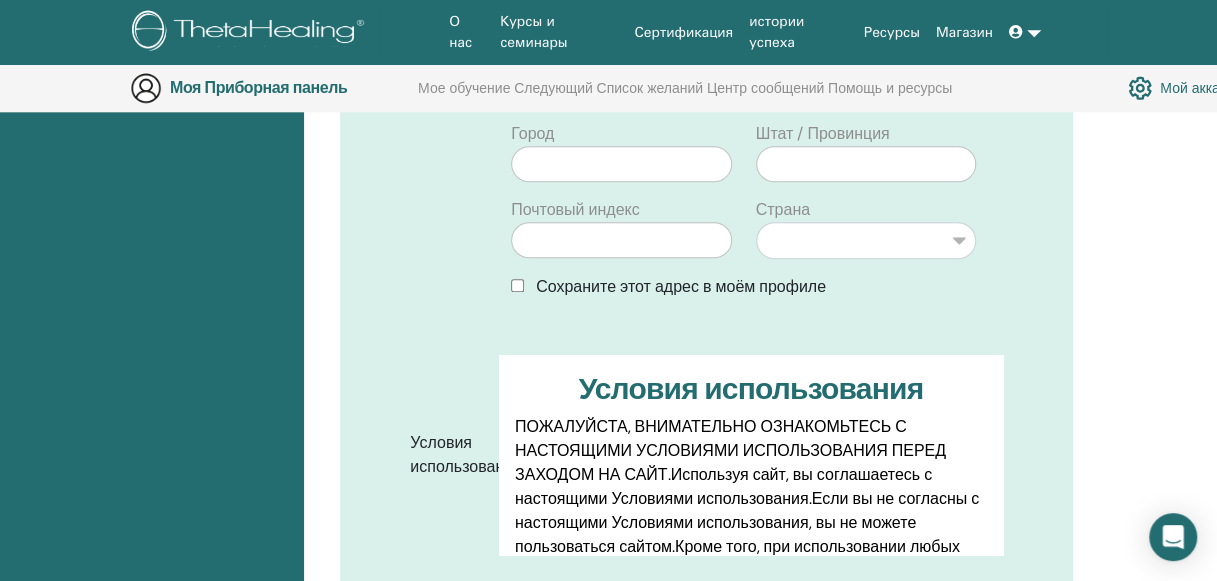 scroll, scrollTop: 1148, scrollLeft: 0, axis: vertical 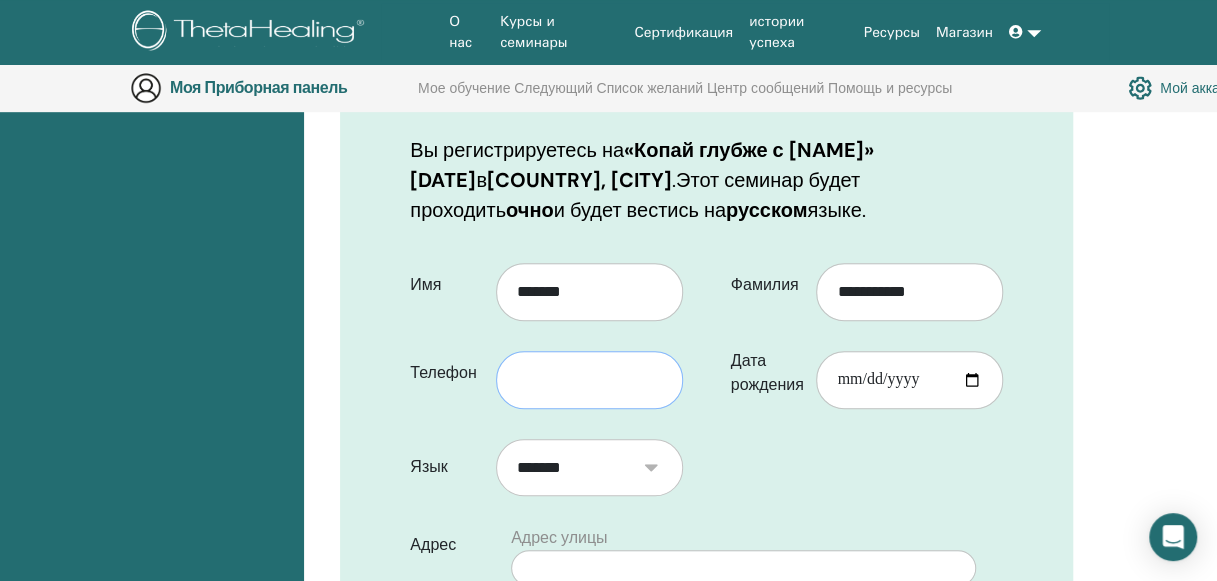 drag, startPoint x: 530, startPoint y: 382, endPoint x: 594, endPoint y: 417, distance: 72.94518 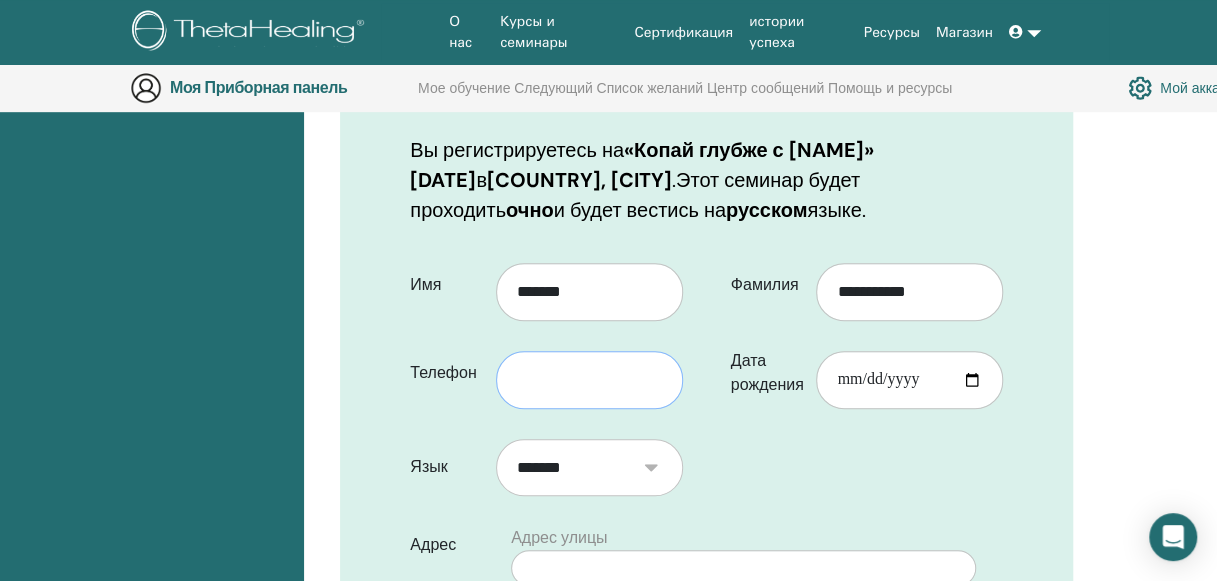 click at bounding box center (589, 380) 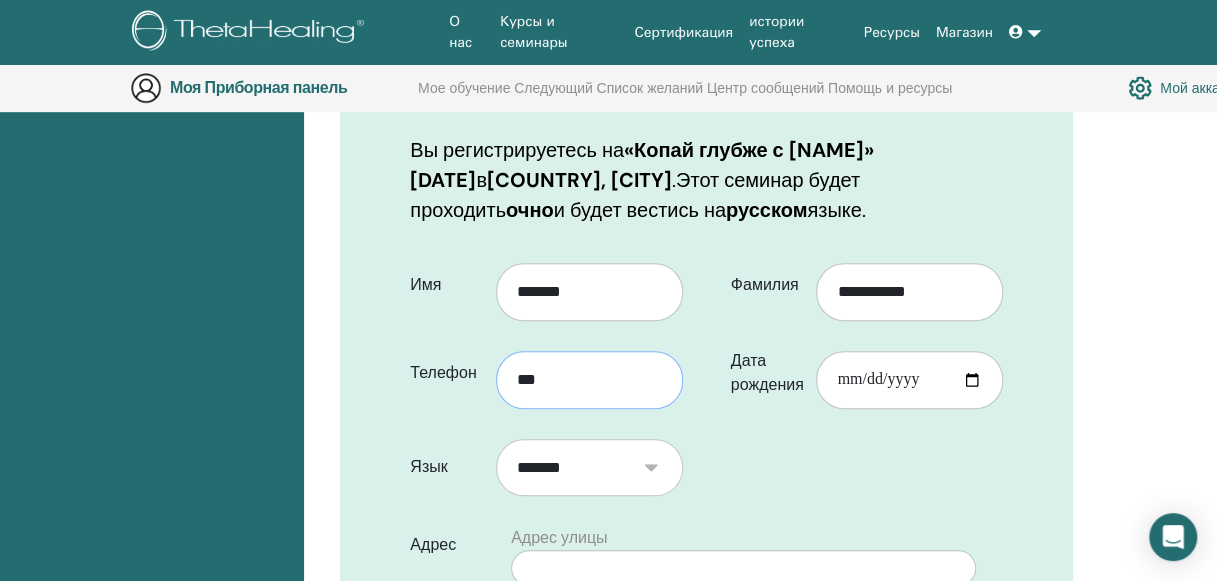 type on "**********" 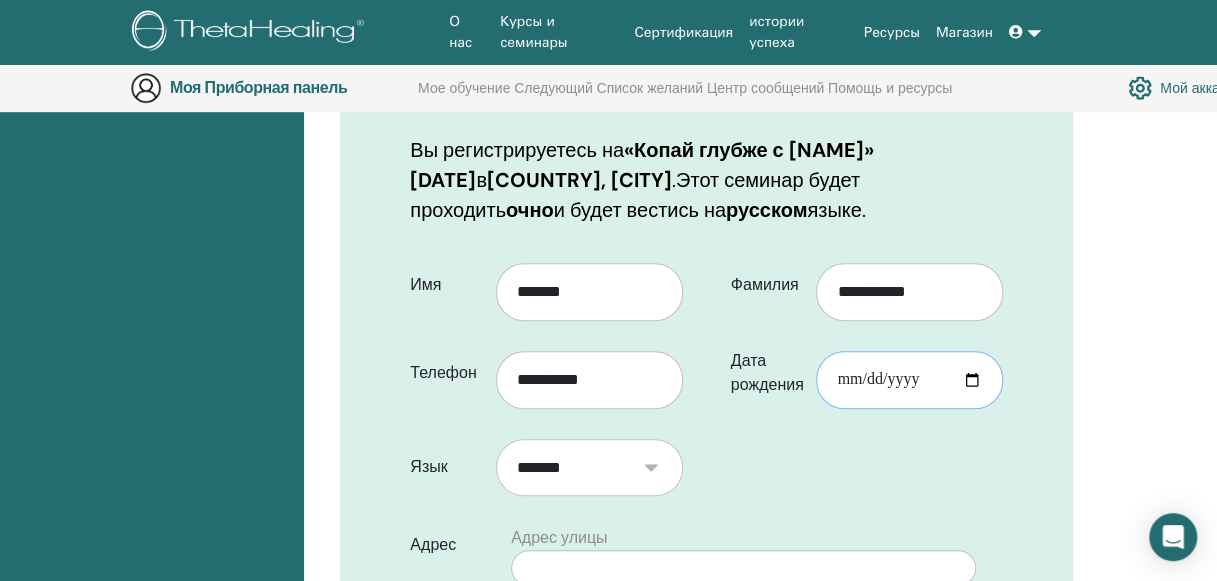 click on "Дата рождения" at bounding box center [909, 380] 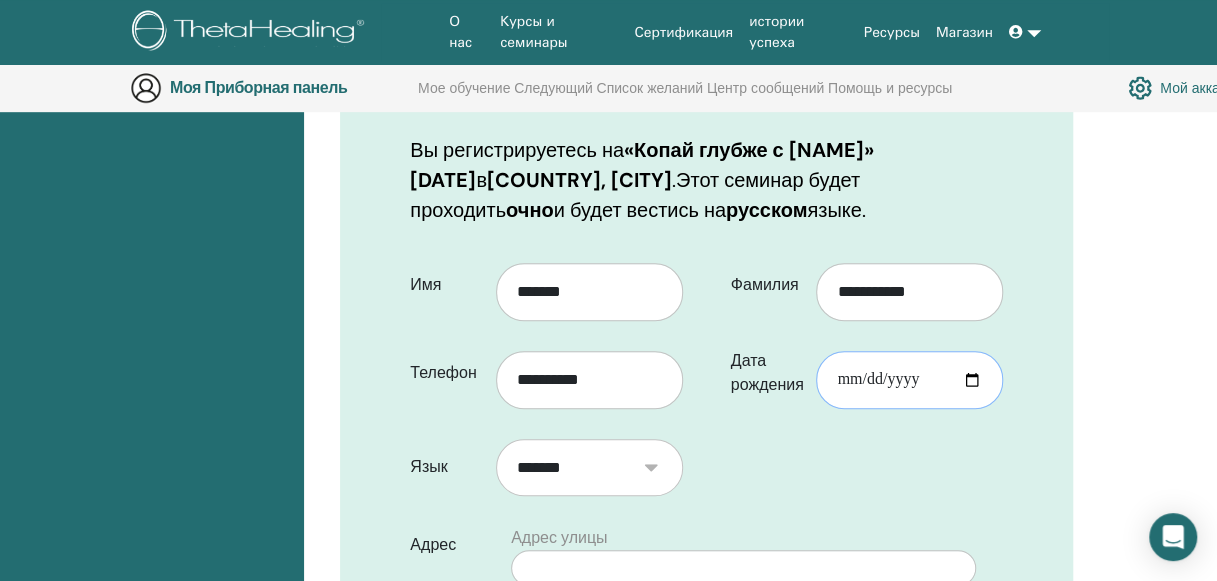 type on "**********" 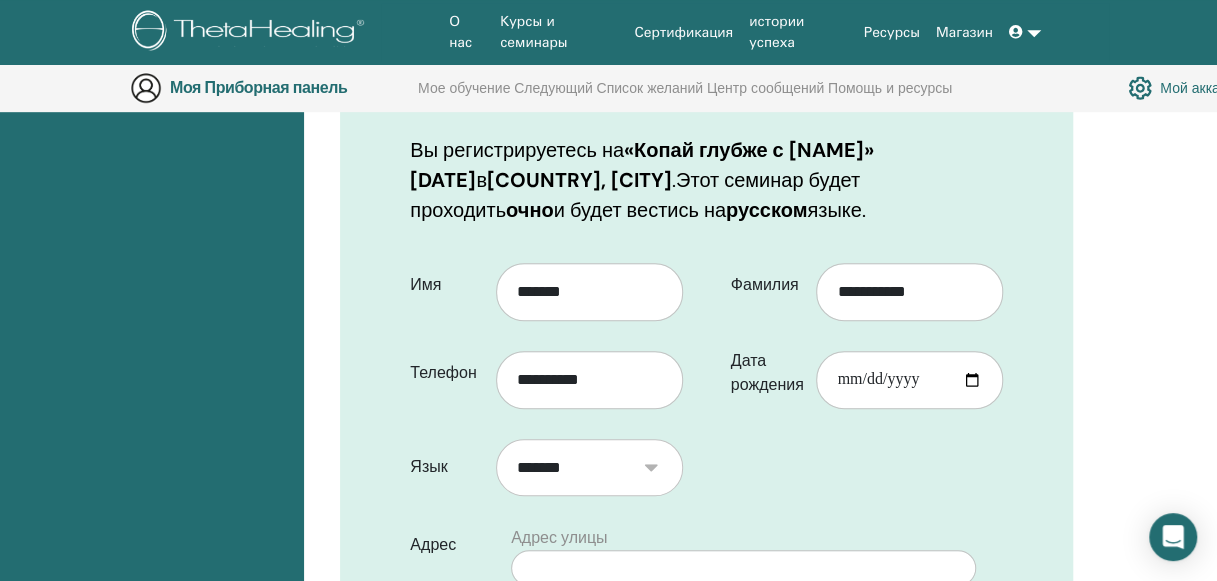 drag, startPoint x: 744, startPoint y: 503, endPoint x: 758, endPoint y: 482, distance: 25.23886 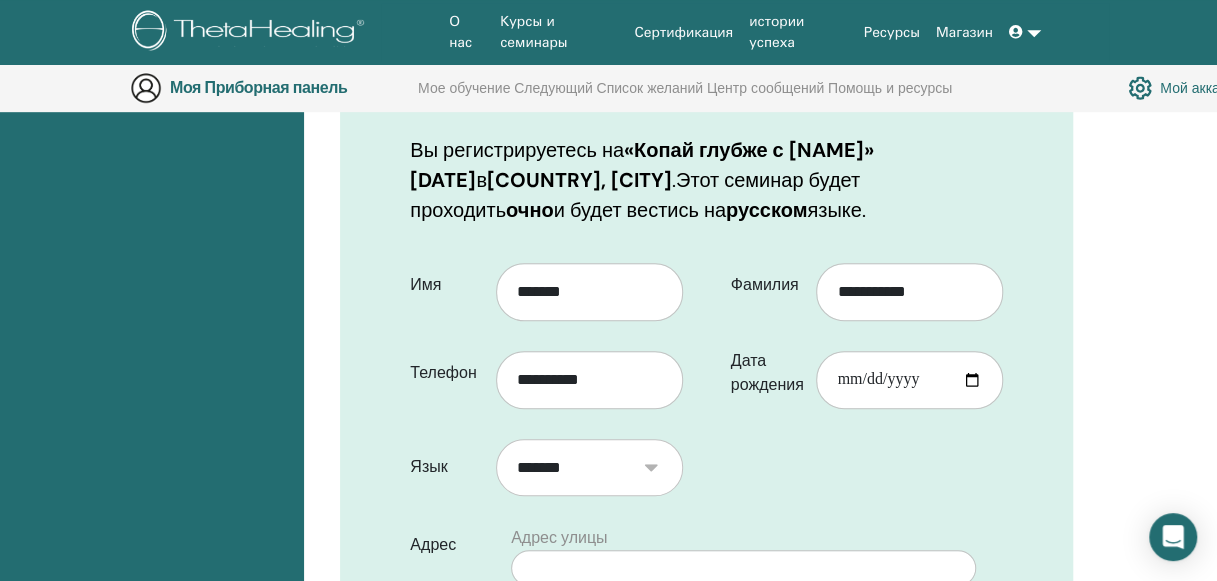 click on "Имя
[NAME]
Телефон
[PHONE]
Фамилия
[LAST_NAME]
Дата рождения
[DATE]
Язык
[LANGUAGE]
Адрес" at bounding box center [706, 694] 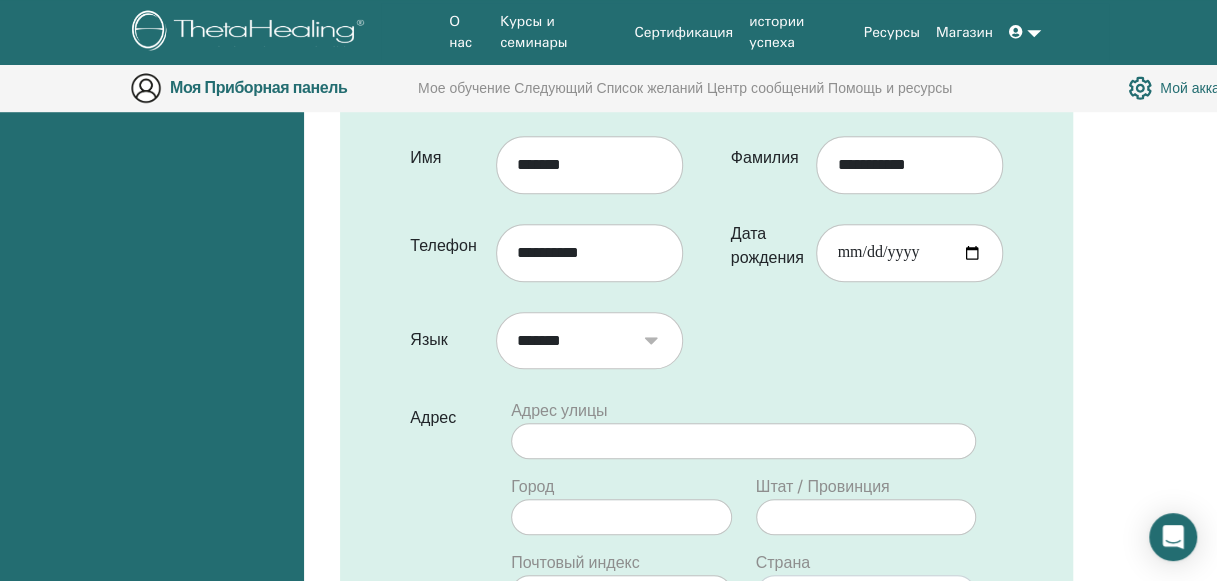 scroll, scrollTop: 848, scrollLeft: 0, axis: vertical 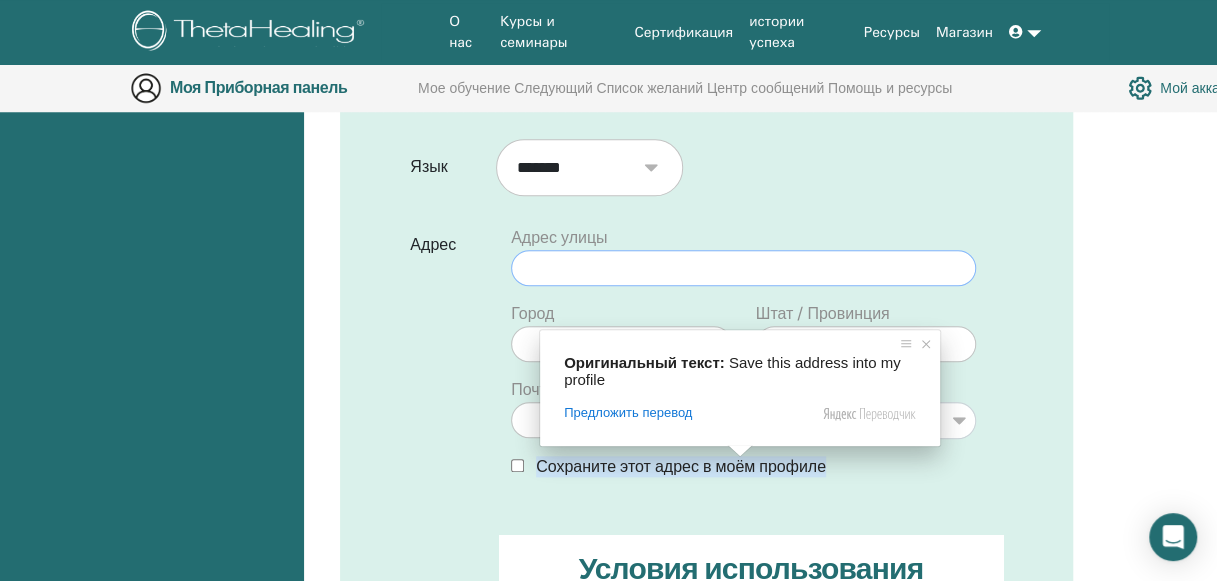 click at bounding box center (743, 268) 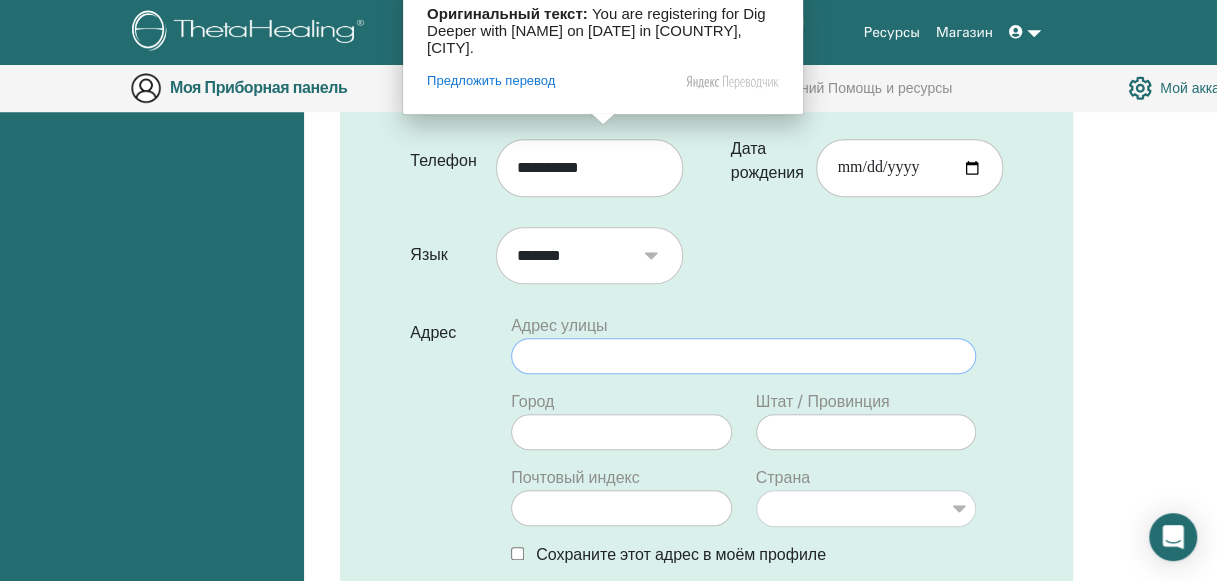 scroll, scrollTop: 848, scrollLeft: 0, axis: vertical 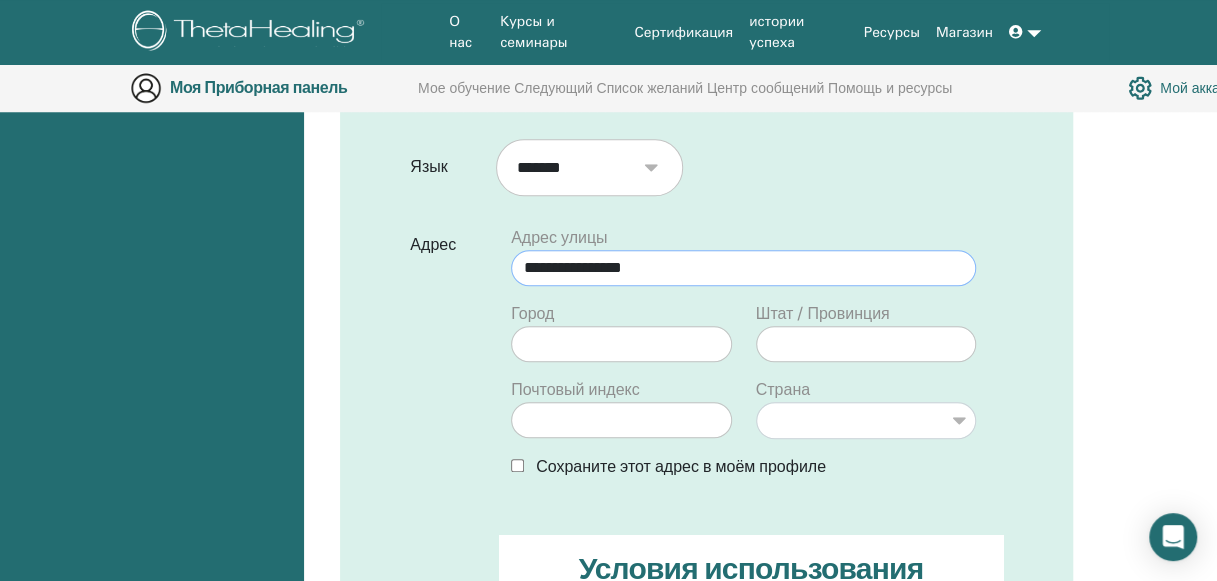type on "**********" 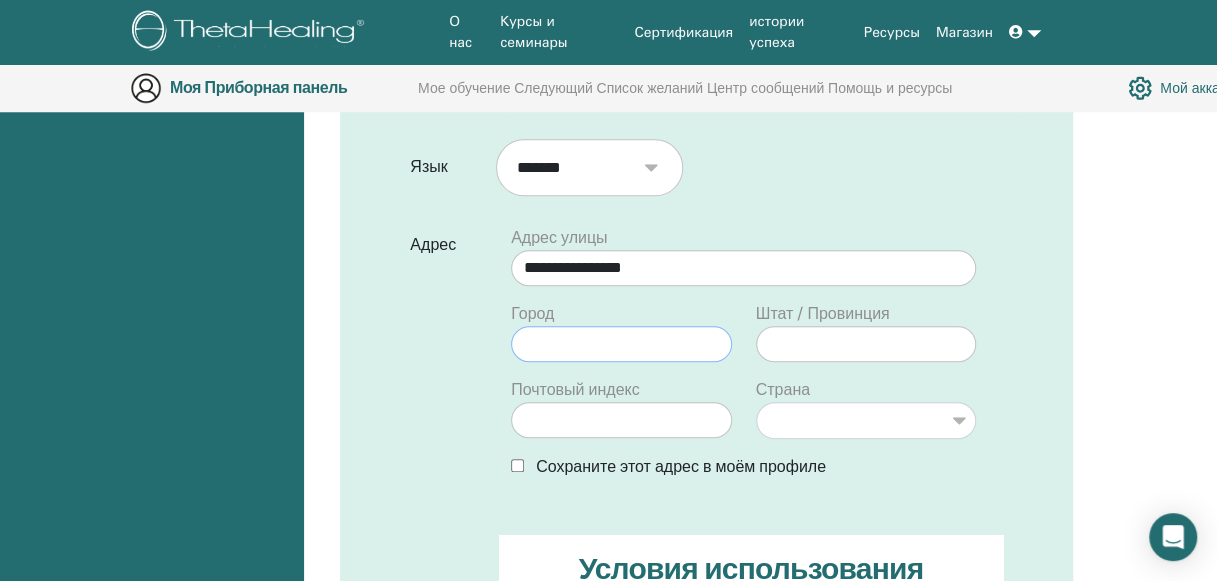 click at bounding box center [621, 344] 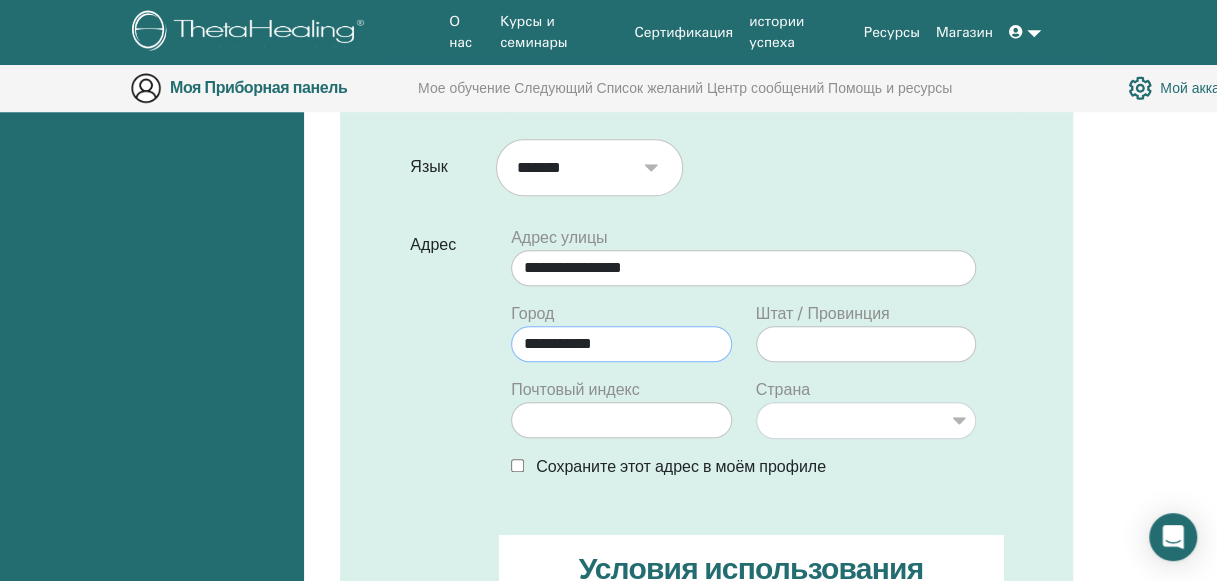 type on "**********" 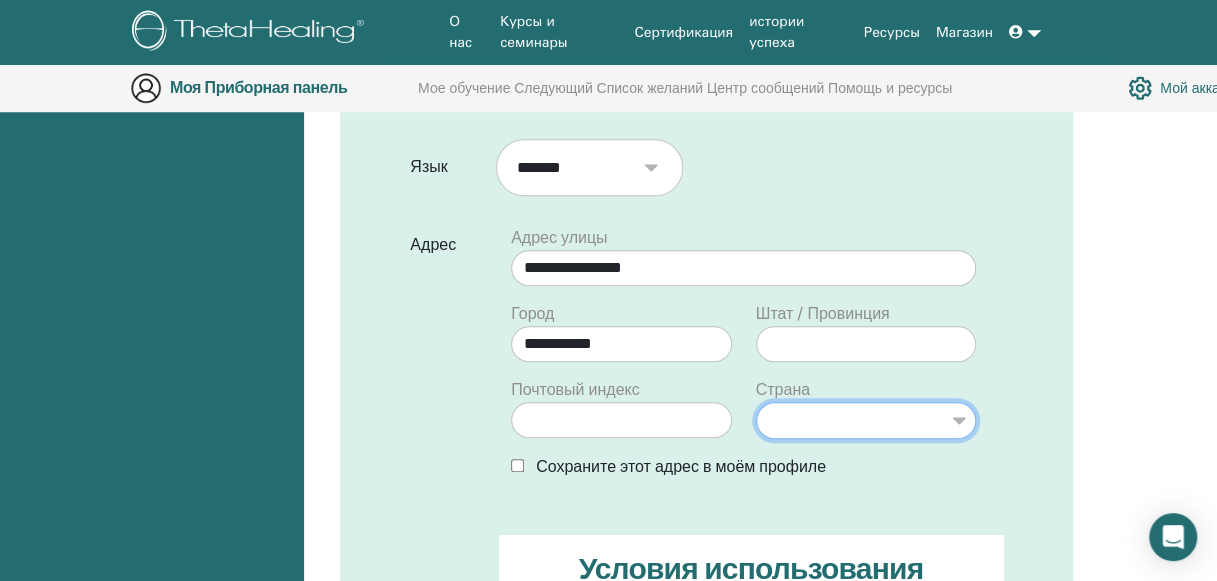 click on "**********" at bounding box center (866, 420) 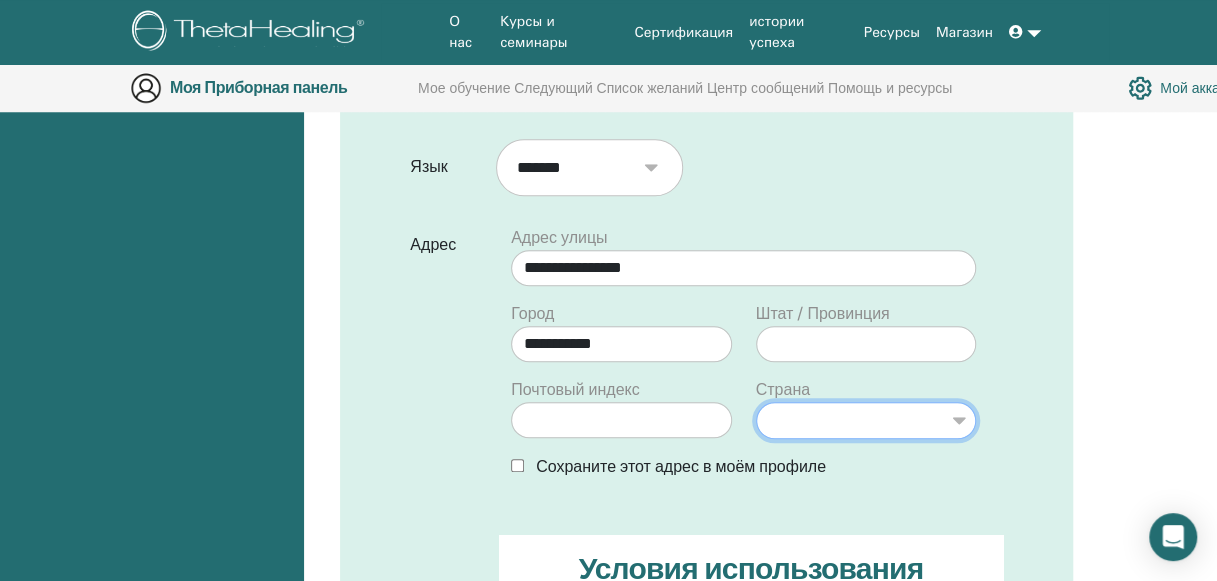 click on "**********" at bounding box center [866, 420] 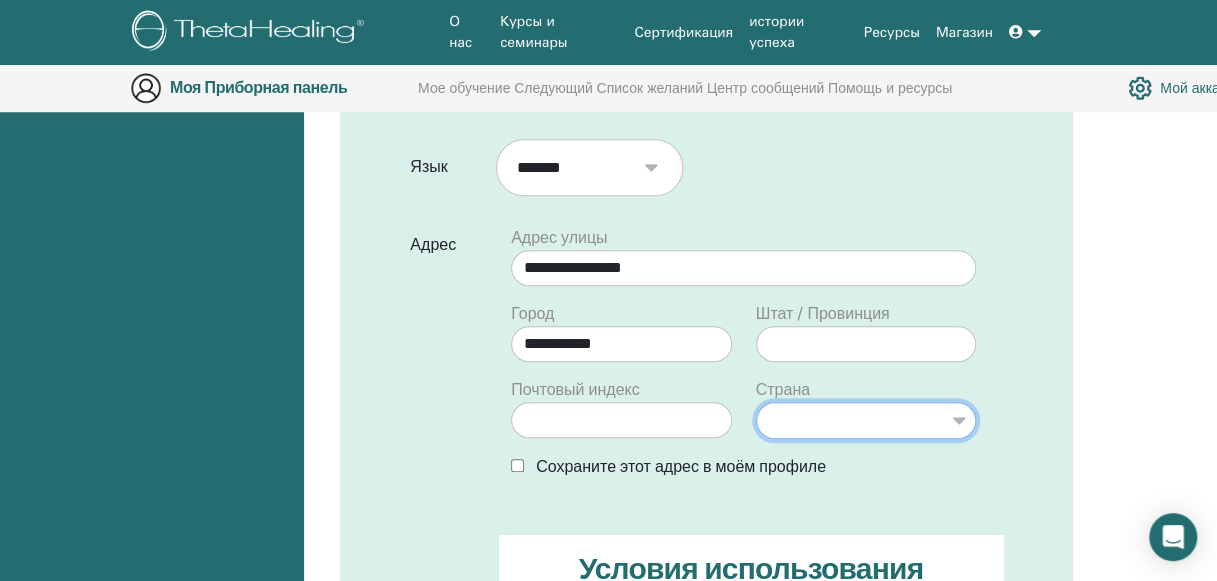 click on "**********" at bounding box center [866, 420] 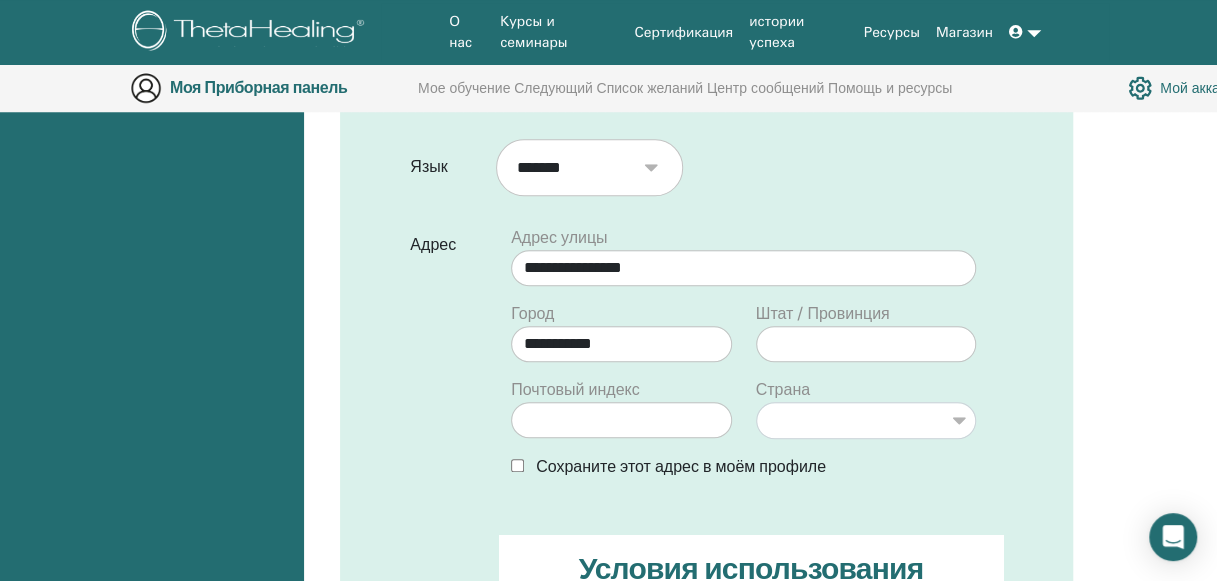 click on "Адрес" at bounding box center [447, 360] 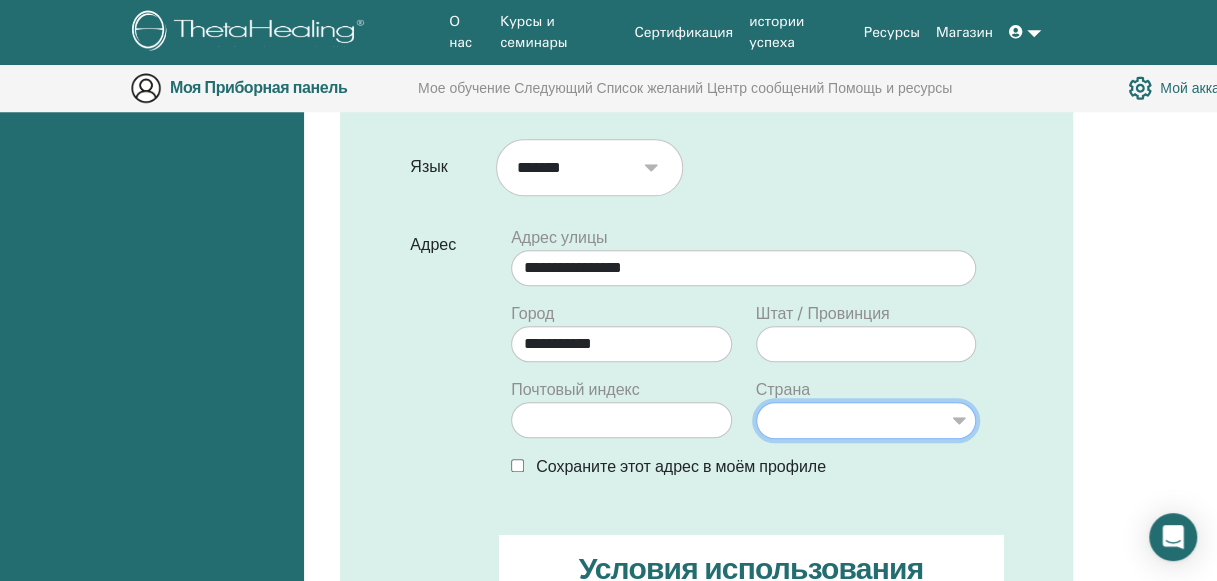 click on "**********" at bounding box center (866, 420) 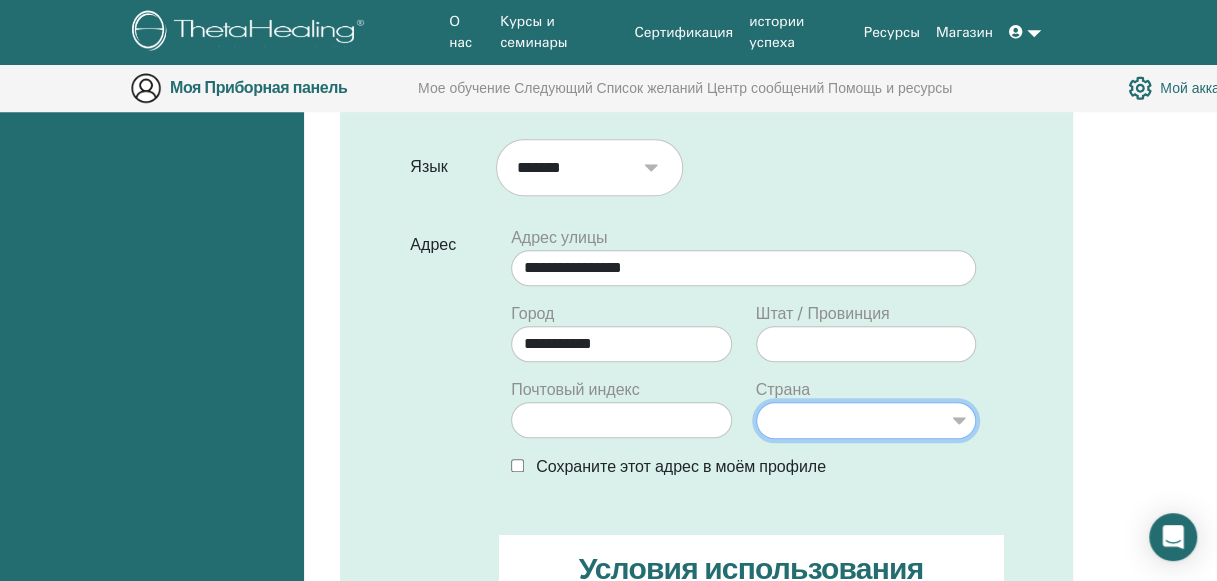 click on "**********" at bounding box center (866, 420) 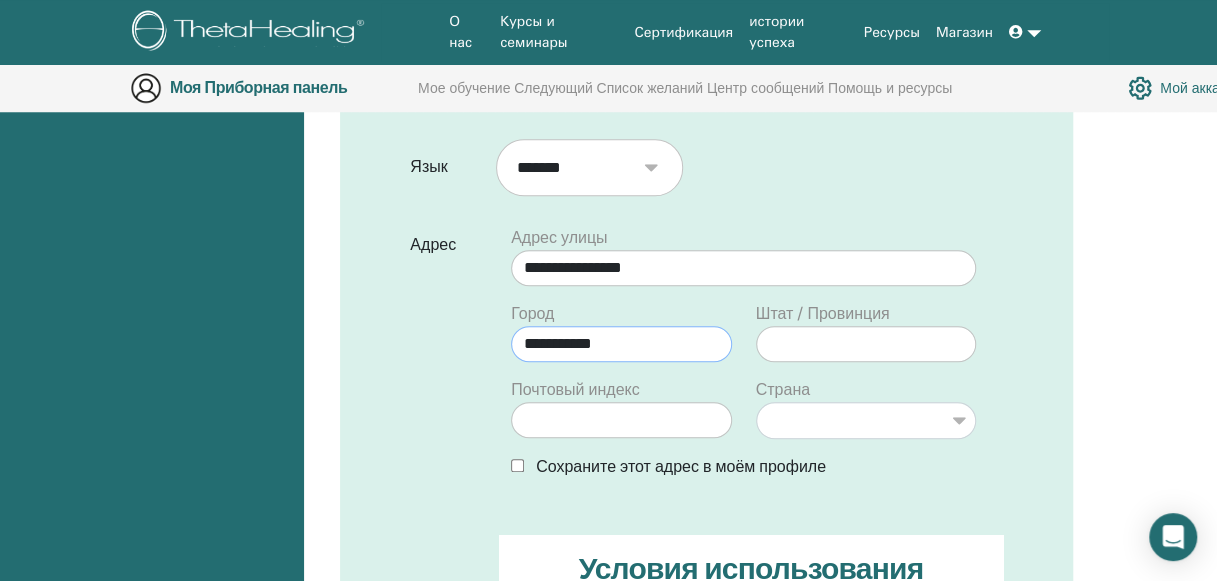 drag, startPoint x: 564, startPoint y: 330, endPoint x: 337, endPoint y: 334, distance: 227.03523 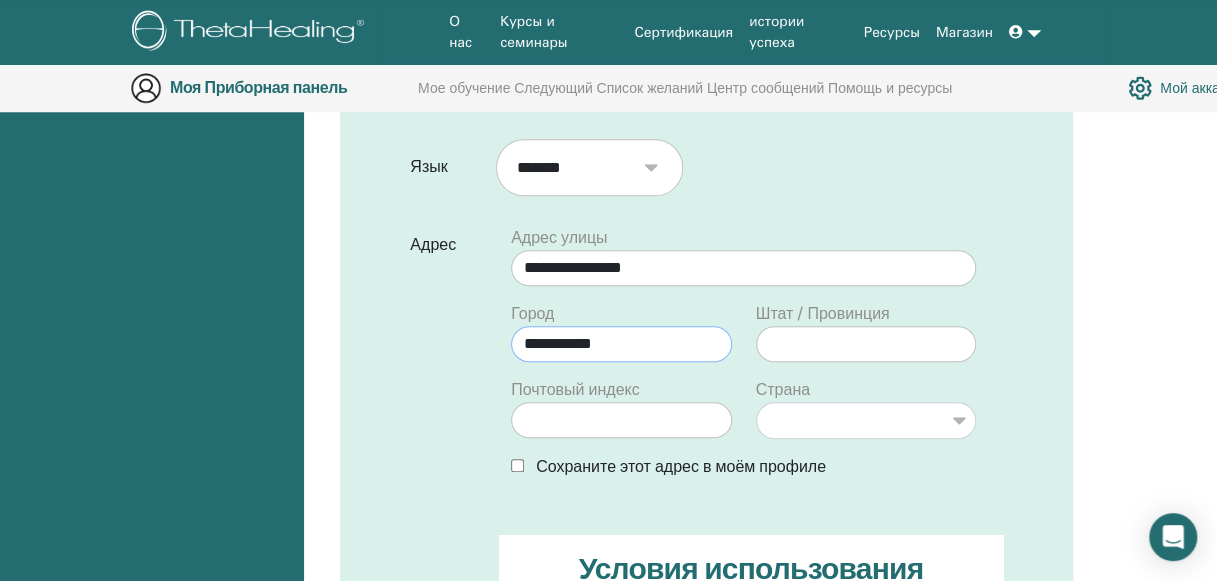 click on "Подтвердите Свою Регистрацию
Похоже, у вас нет необходимых условий для участия в этом семинаре.
Пожалуйста, прочтите эту статью службы поддержки, чтобы узнать почему.
Если у вас есть или будут необходимые условия, продолжайте регистрацию, а мы вам поможем.
Вы регистрируетесь на  «Копай глубже с [NAME]»   [DATE]  в  [COUNTRY], [CITY] .   Этот семинар будет проходить  очно   и будет вестись на  русском  языке." at bounding box center (706, 241) 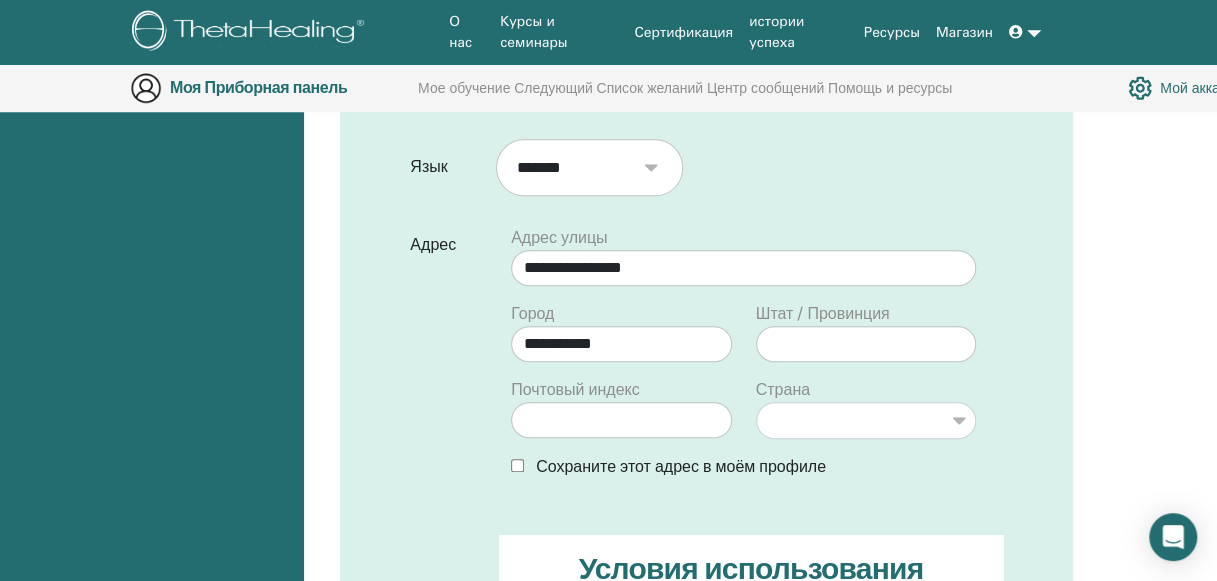 click on "Имя
[NAME]
Телефон
[PHONE]
Фамилия
[LAST_NAME]
Дата рождения
[DATE]
Язык
[LANGUAGE]
Адрес" at bounding box center [706, 394] 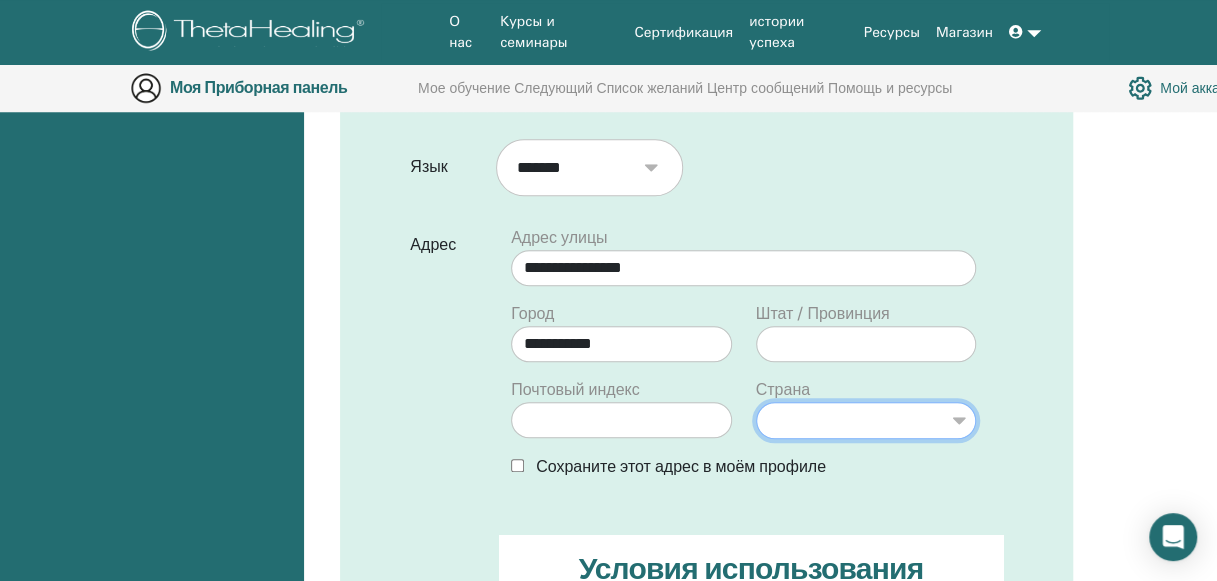 click on "**********" at bounding box center [866, 420] 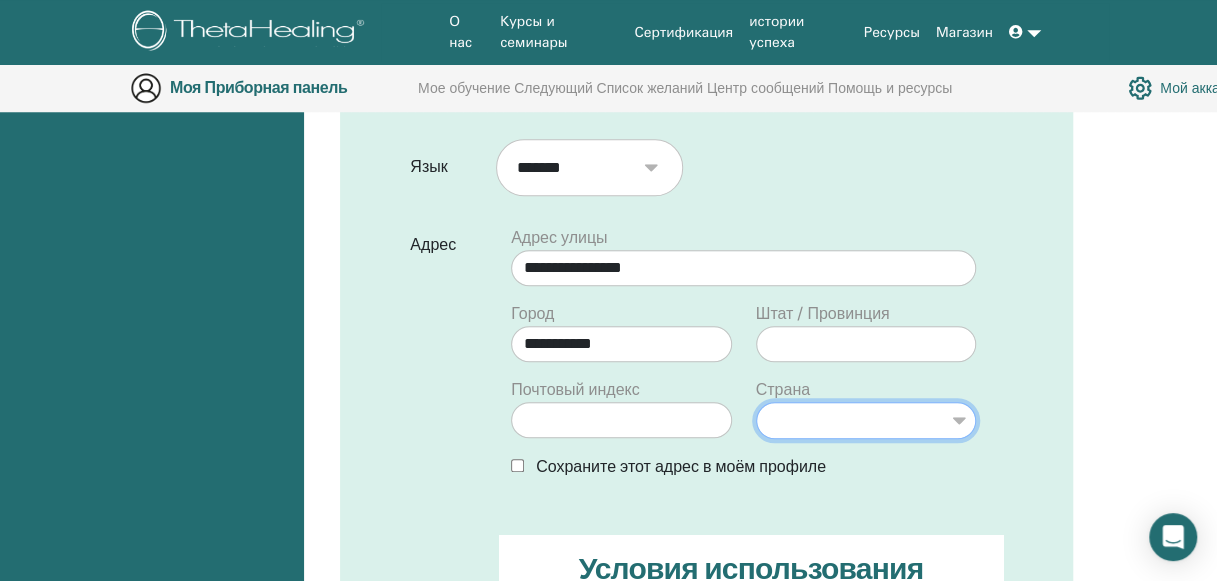 click on "**********" at bounding box center (866, 420) 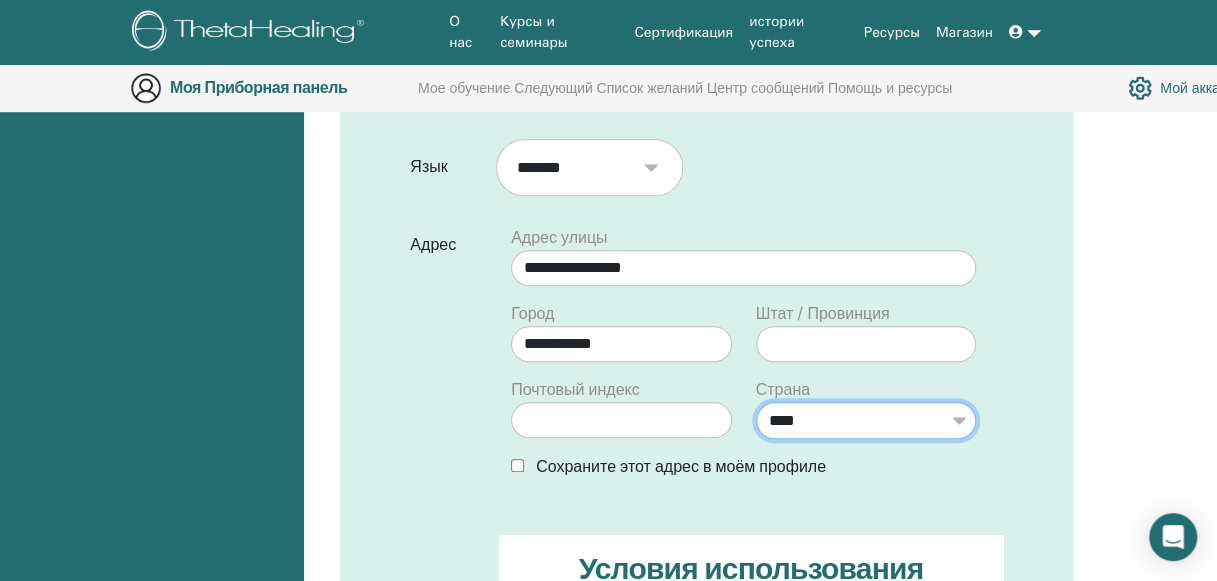 click on "**********" at bounding box center [866, 420] 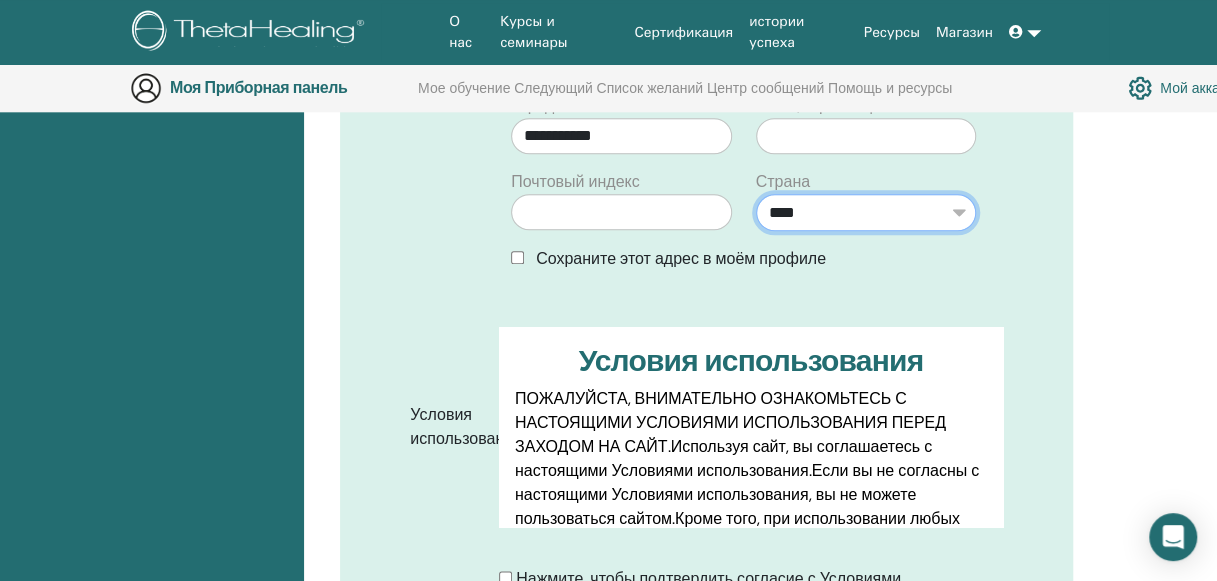 scroll, scrollTop: 1148, scrollLeft: 0, axis: vertical 